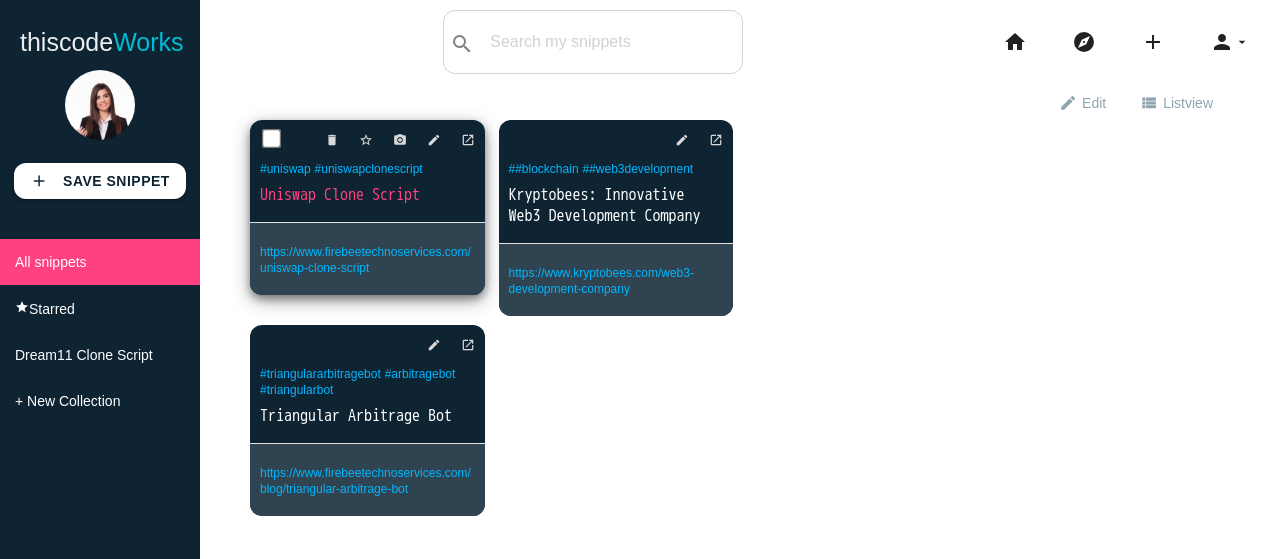scroll, scrollTop: 0, scrollLeft: 0, axis: both 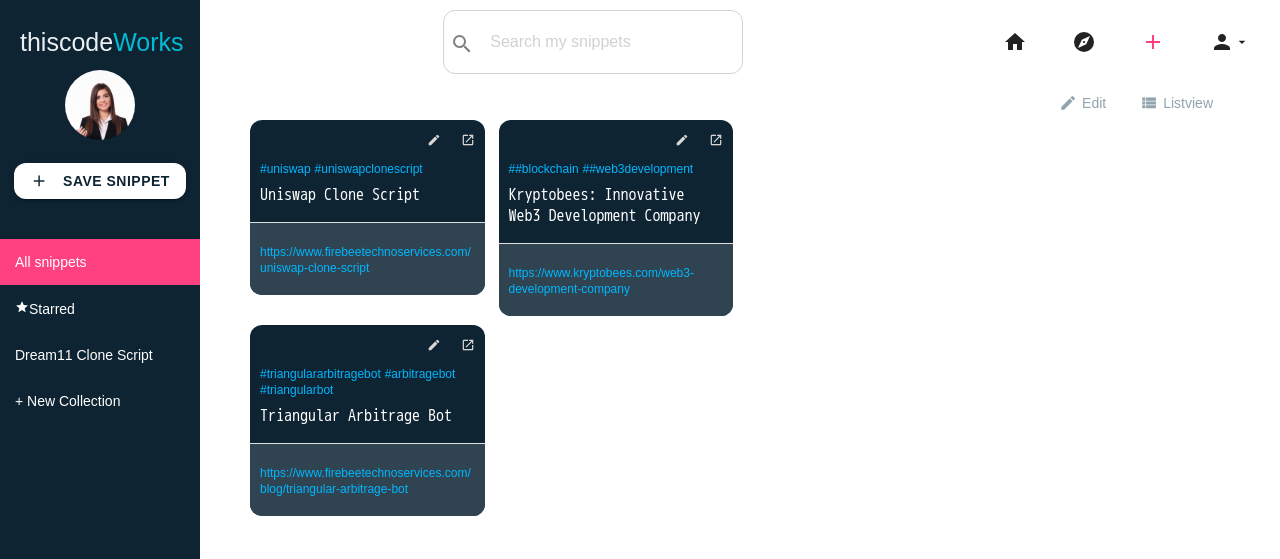 click on "add" at bounding box center (1153, 42) 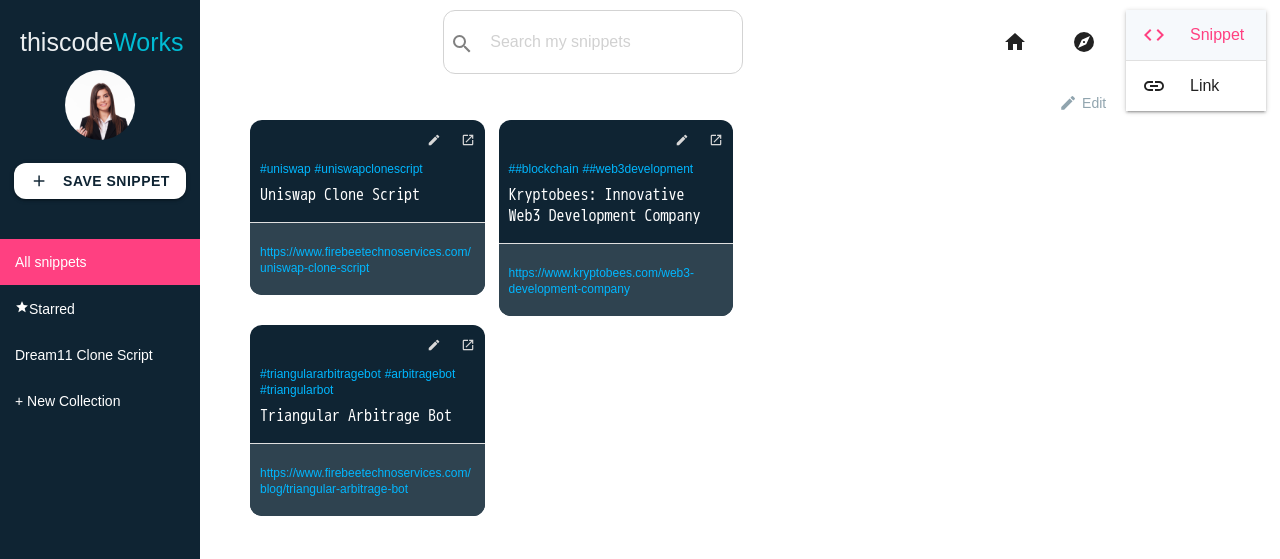 click on "code" at bounding box center [1154, 35] 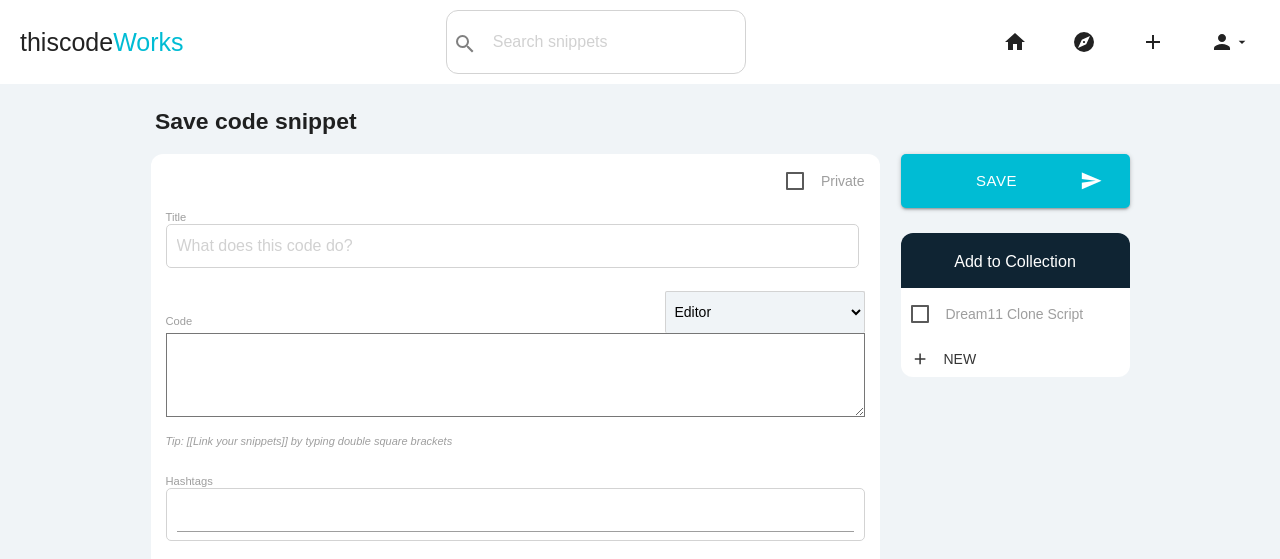 scroll, scrollTop: 0, scrollLeft: 0, axis: both 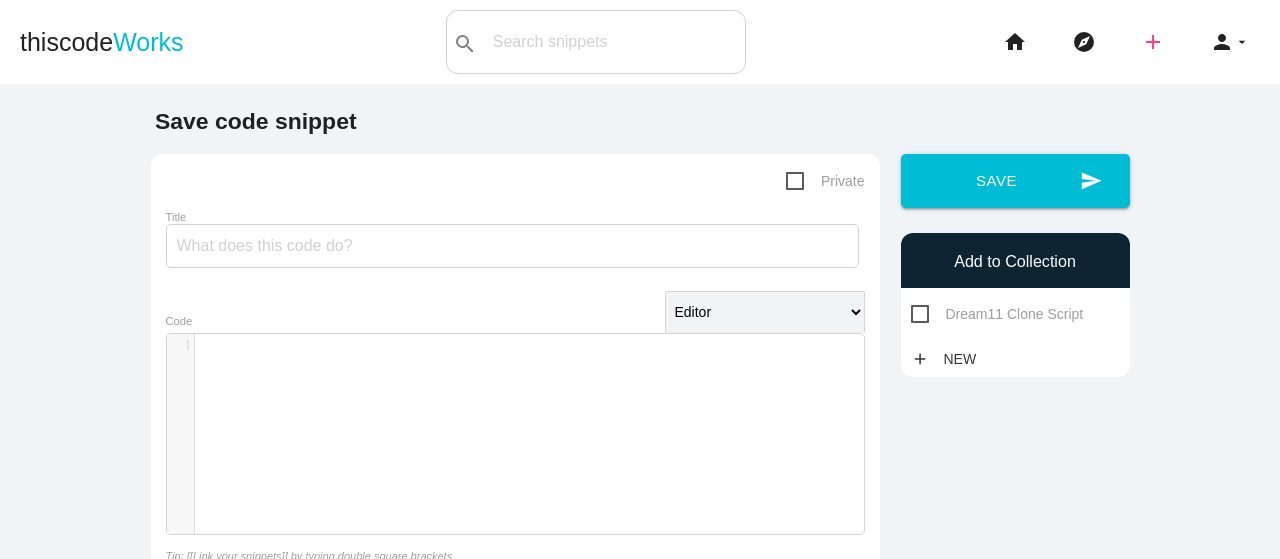 drag, startPoint x: 0, startPoint y: 0, endPoint x: 1138, endPoint y: 39, distance: 1138.6681 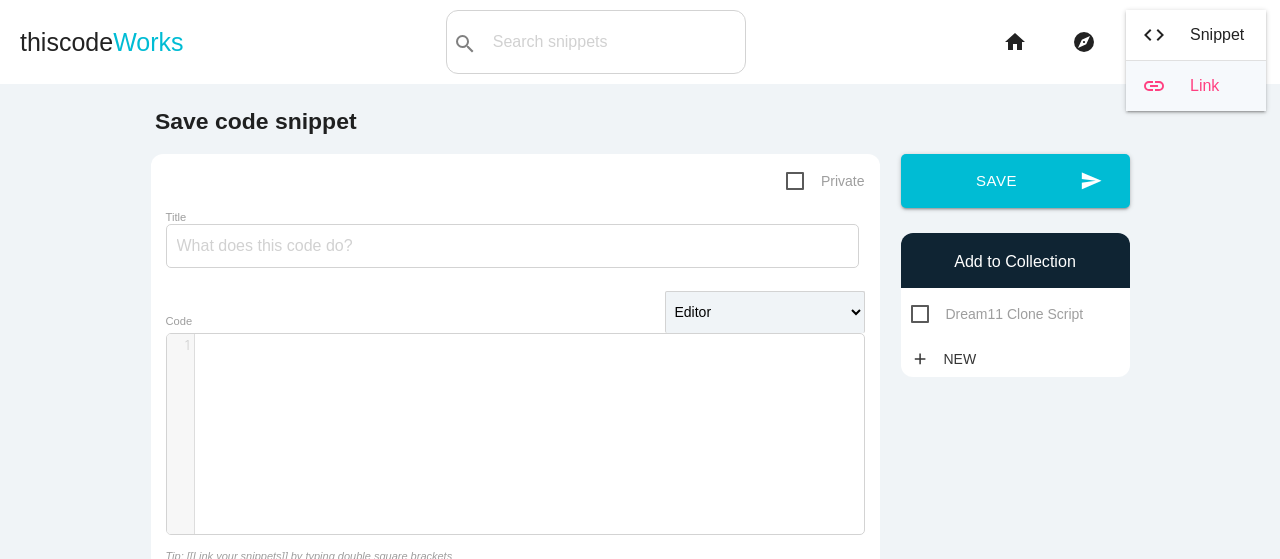 click on "link" at bounding box center (1154, 86) 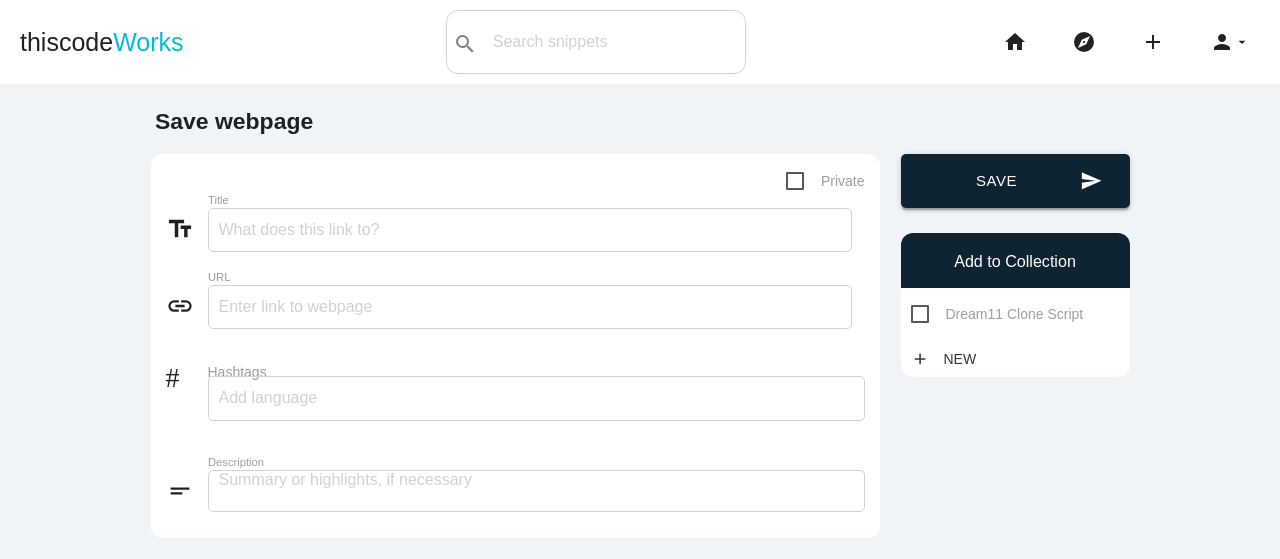 scroll, scrollTop: 0, scrollLeft: 0, axis: both 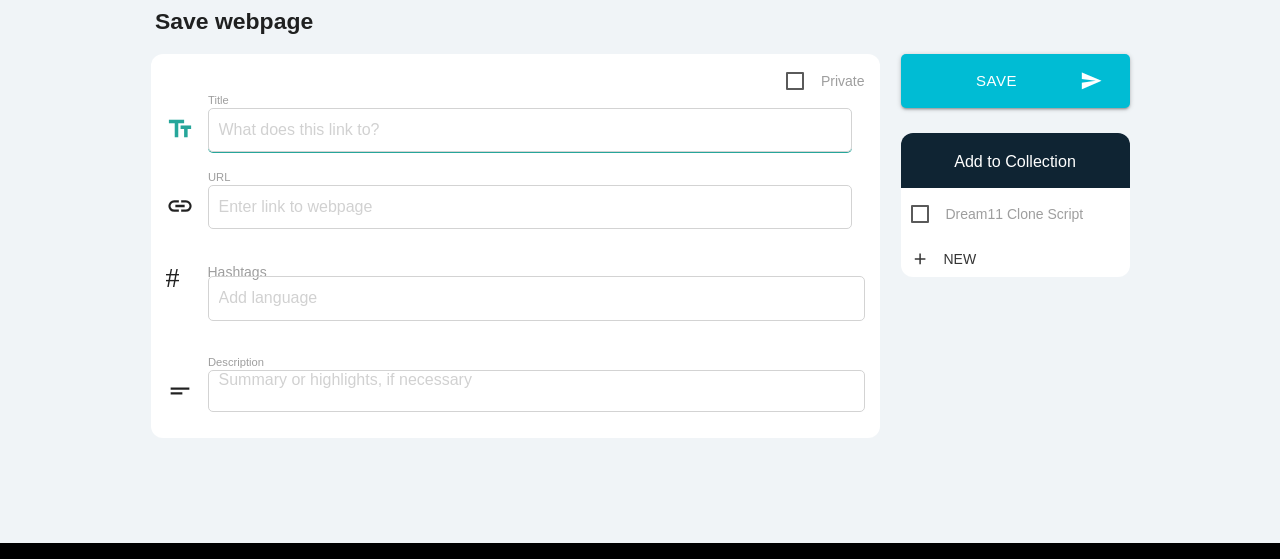 click on "Title" at bounding box center (530, 130) 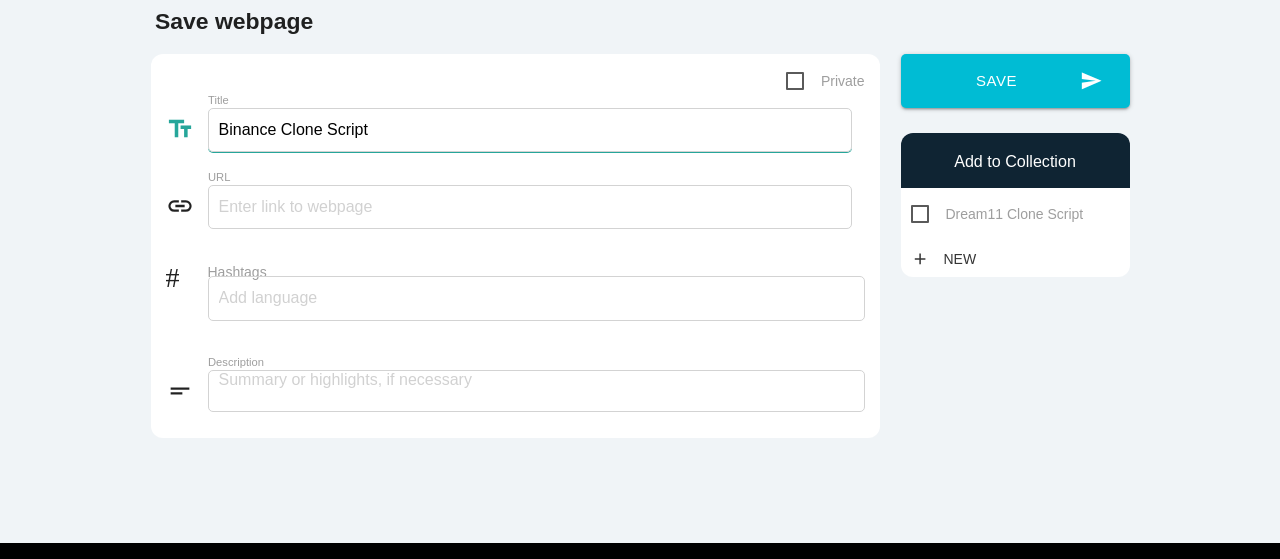 type on "Binance Clone Script" 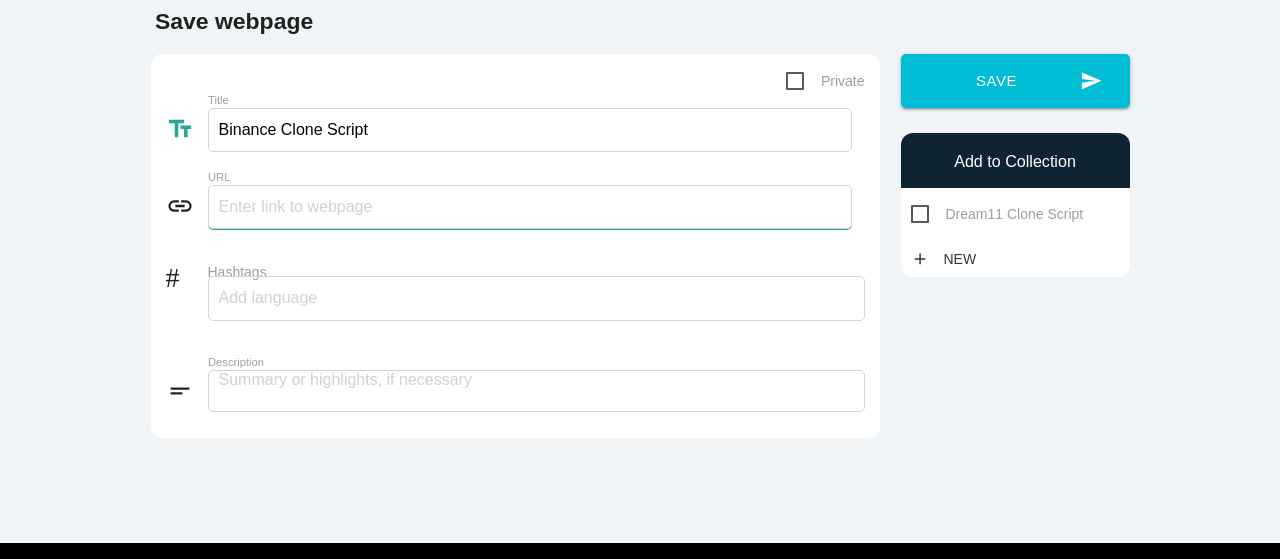click at bounding box center [530, 207] 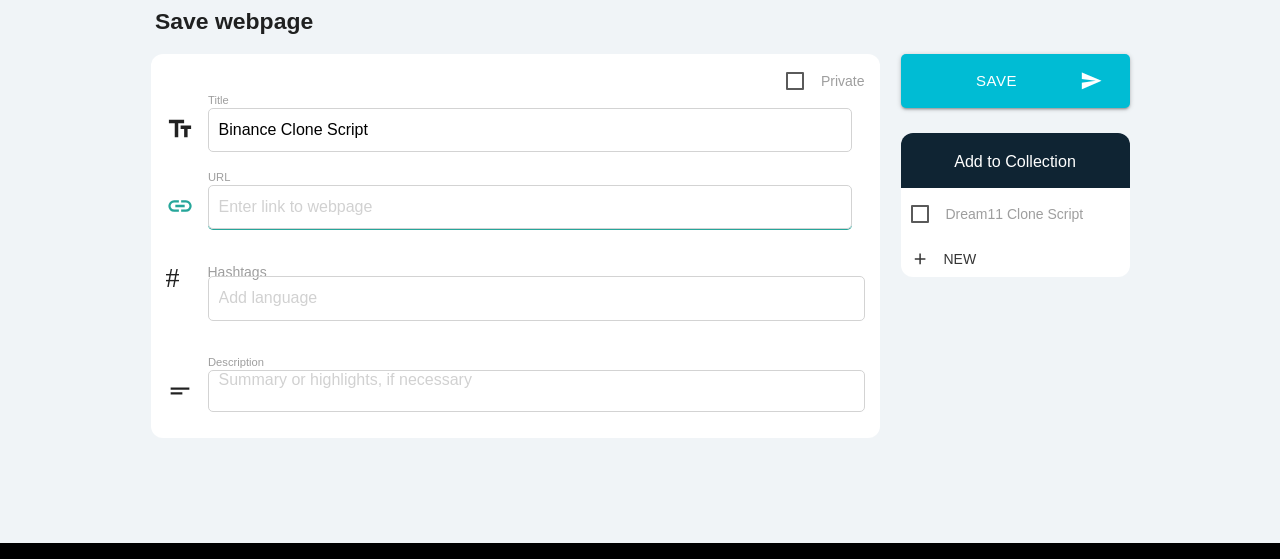 paste on "https://www.firebeetechnoservices.com/binance-clone-script" 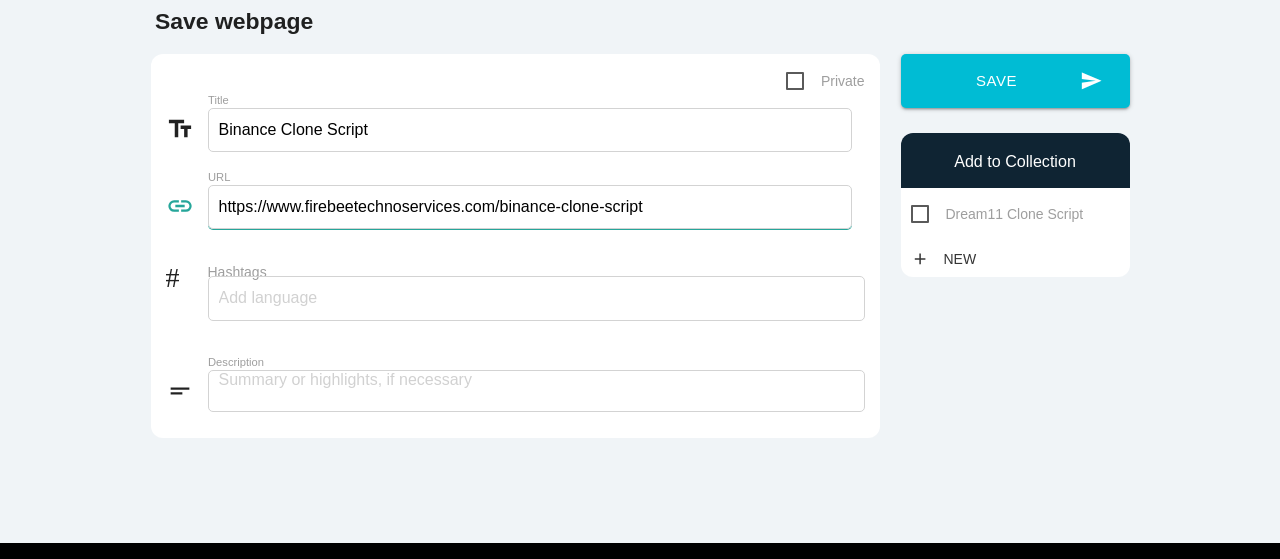 type on "https://www.firebeetechnoservices.com/binance-clone-script" 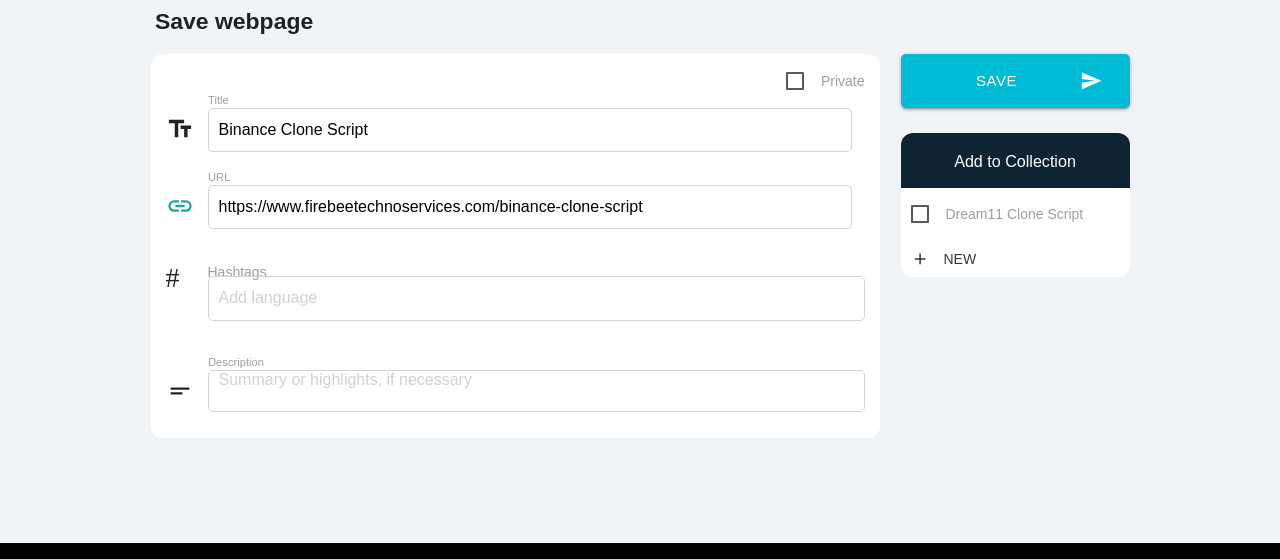 click on "Hashtags" at bounding box center [279, 298] 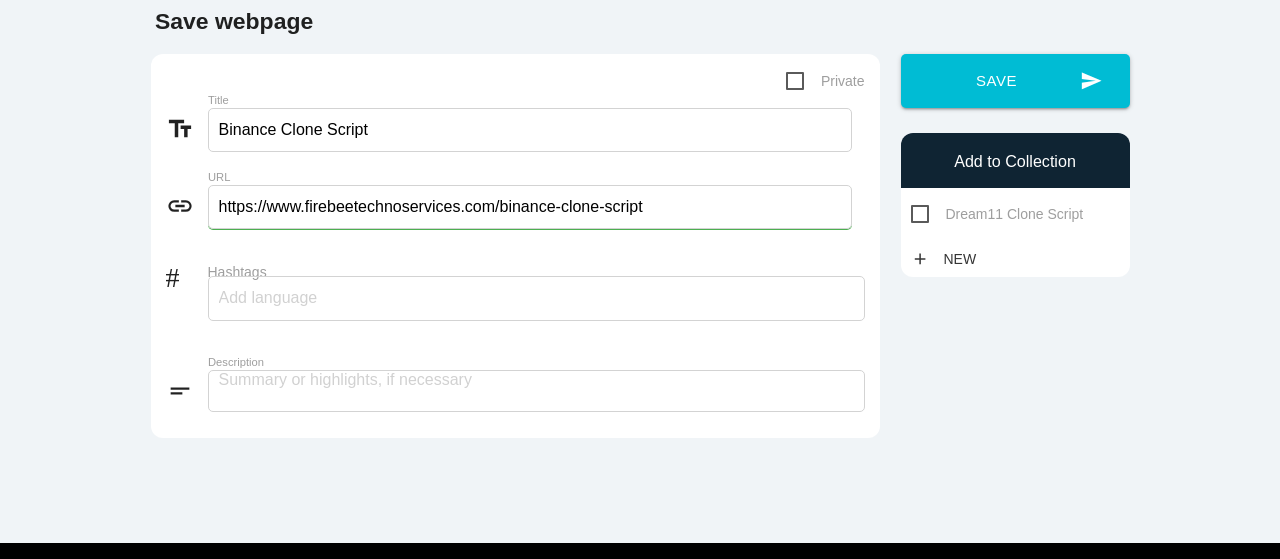 click at bounding box center (536, 298) 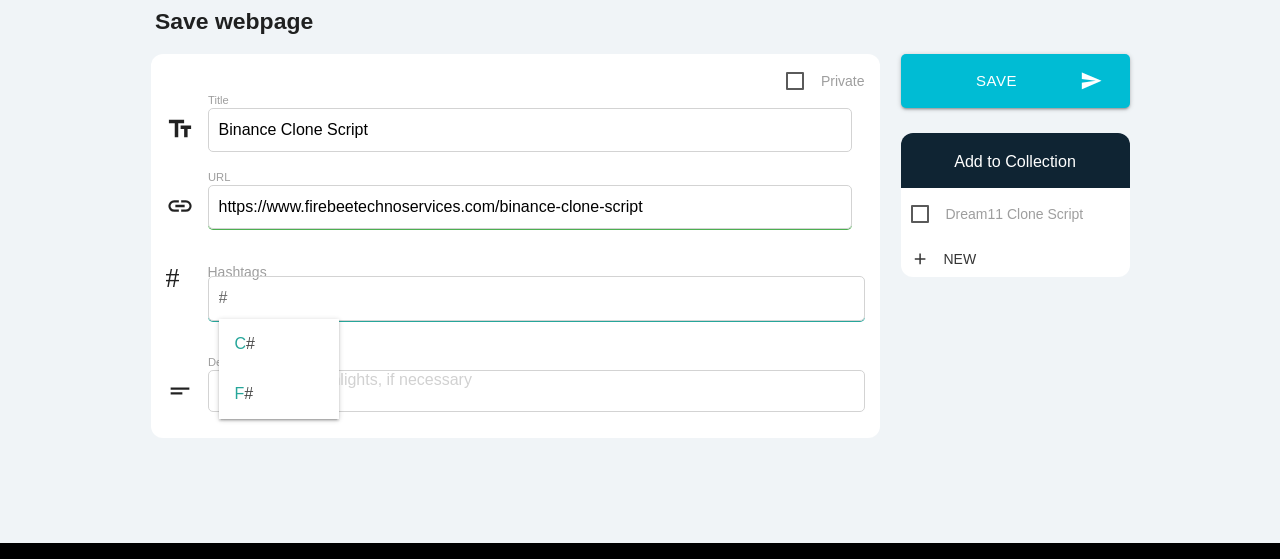 type on "#" 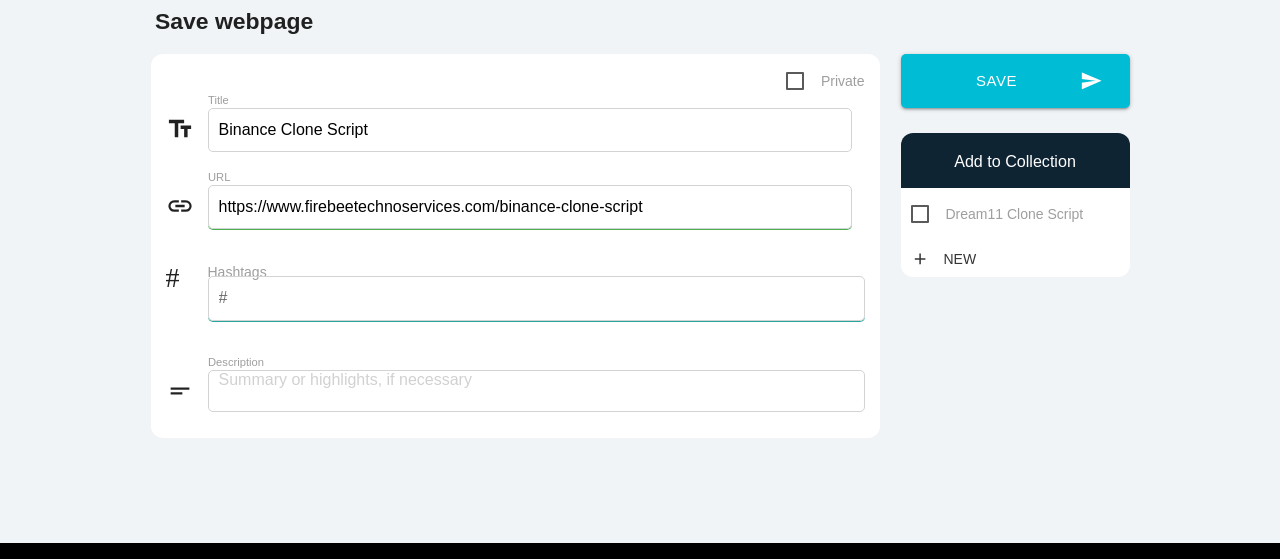 click on "#
Hashtags
#" at bounding box center (515, 298) 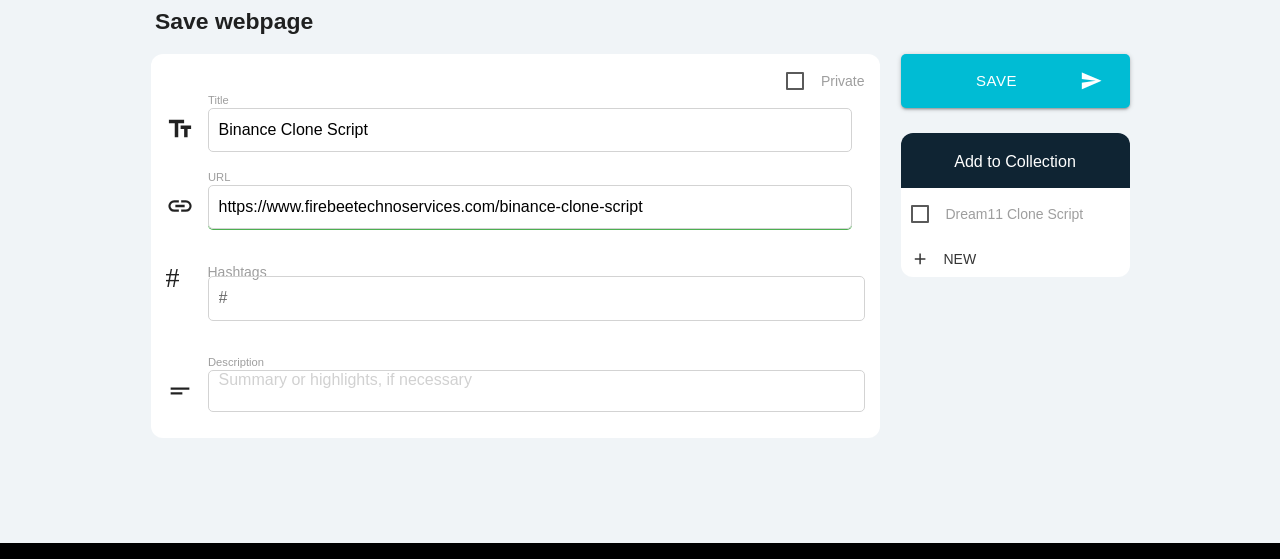 click on "#" at bounding box center [279, 298] 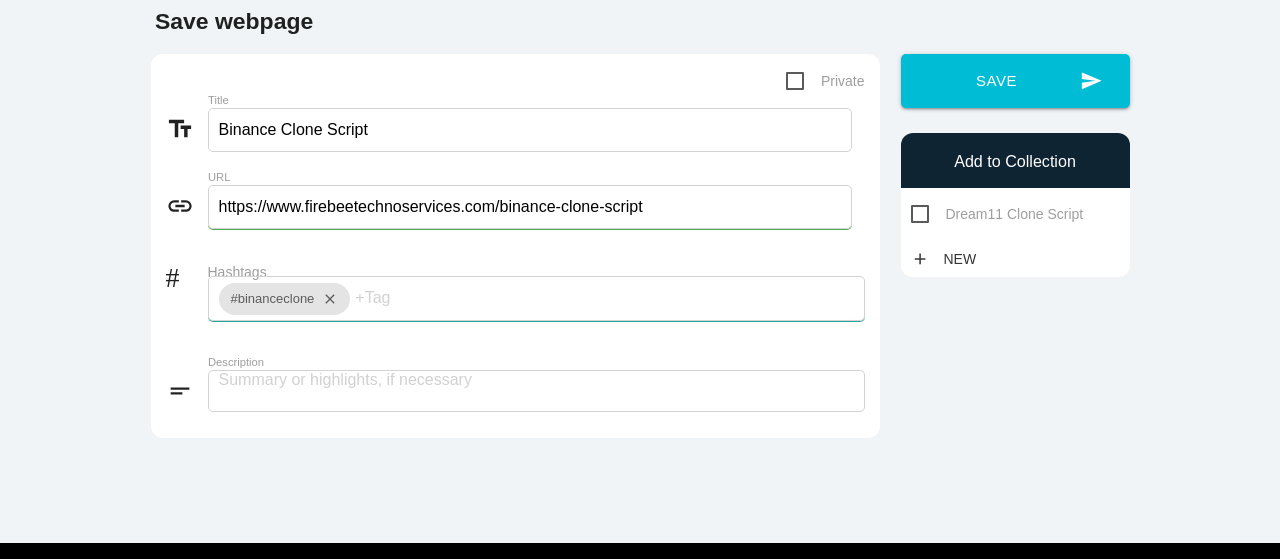 scroll, scrollTop: 0, scrollLeft: 0, axis: both 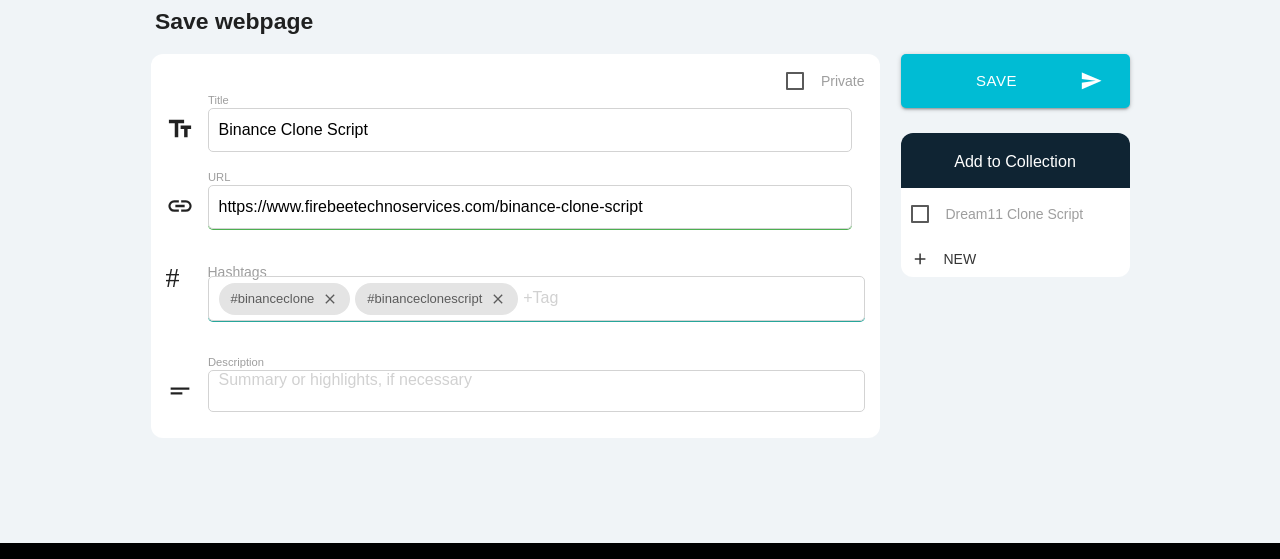 type 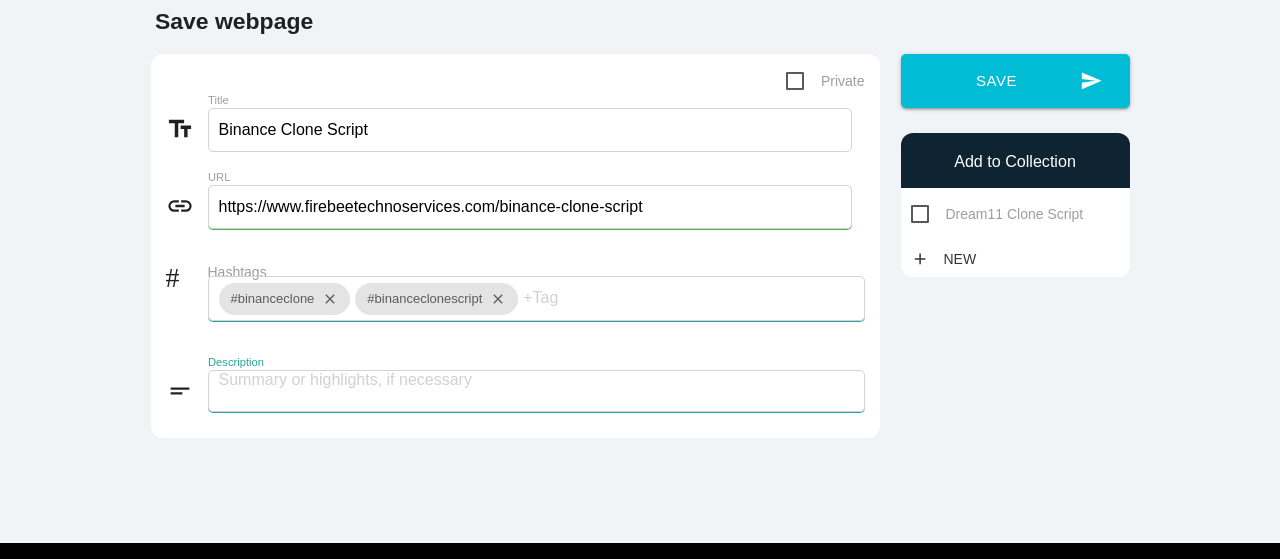 click at bounding box center (536, 391) 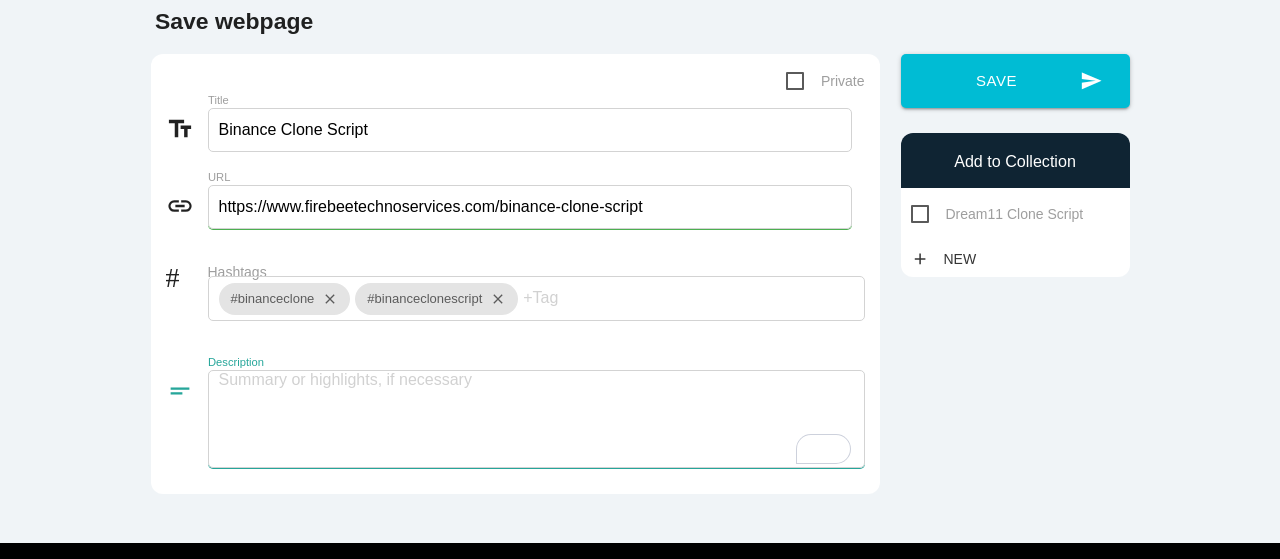 paste on "A Binance clone script is ready-made bitcoin exchange software that mimics Binance's primary functionality. It contains a trading engine, order book, multi-currency wallet, and advanced security. Ideal for entrepreneurs, it enables the quick and cost-effective establishment of a scalable, customisable crypto trading platform such as Binance.
"Rule Defi With Customizable Uniswap Clone Script”" 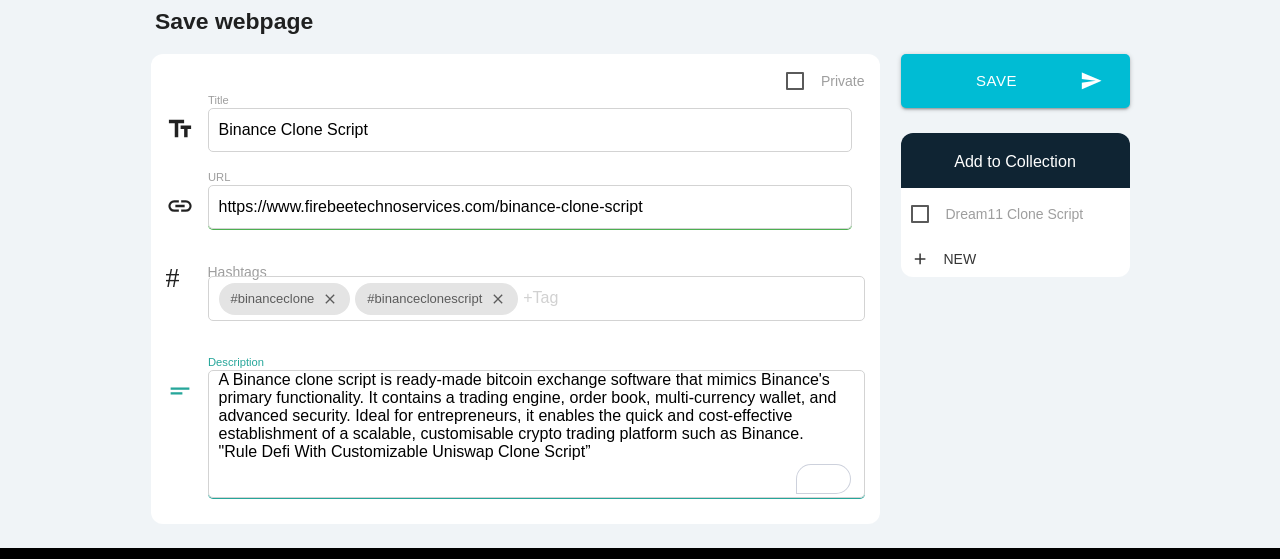 scroll, scrollTop: 1, scrollLeft: 0, axis: vertical 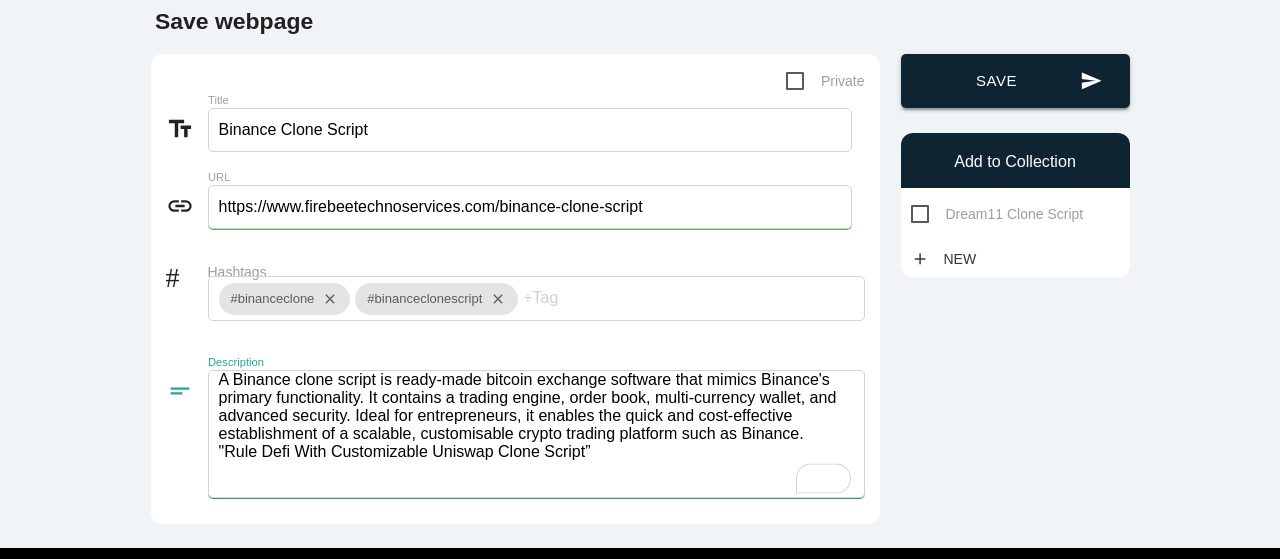type on "A Binance clone script is ready-made bitcoin exchange software that mimics Binance's primary functionality. It contains a trading engine, order book, multi-currency wallet, and advanced security. Ideal for entrepreneurs, it enables the quick and cost-effective establishment of a scalable, customisable crypto trading platform such as Binance.
"Rule Defi With Customizable Uniswap Clone Script”" 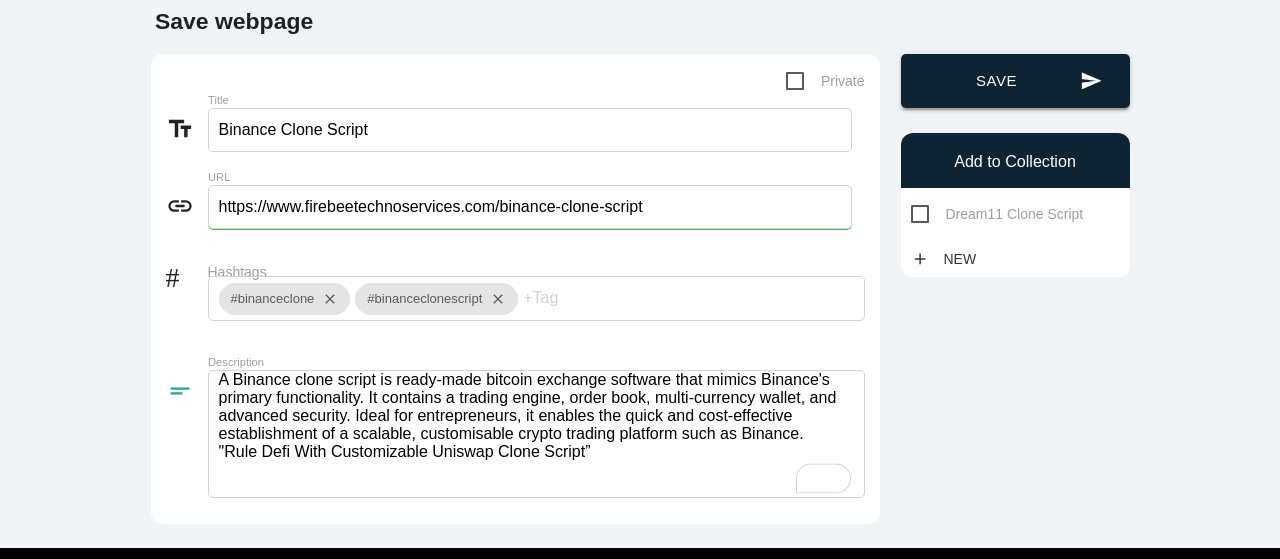 click on "send Save" at bounding box center (1015, 81) 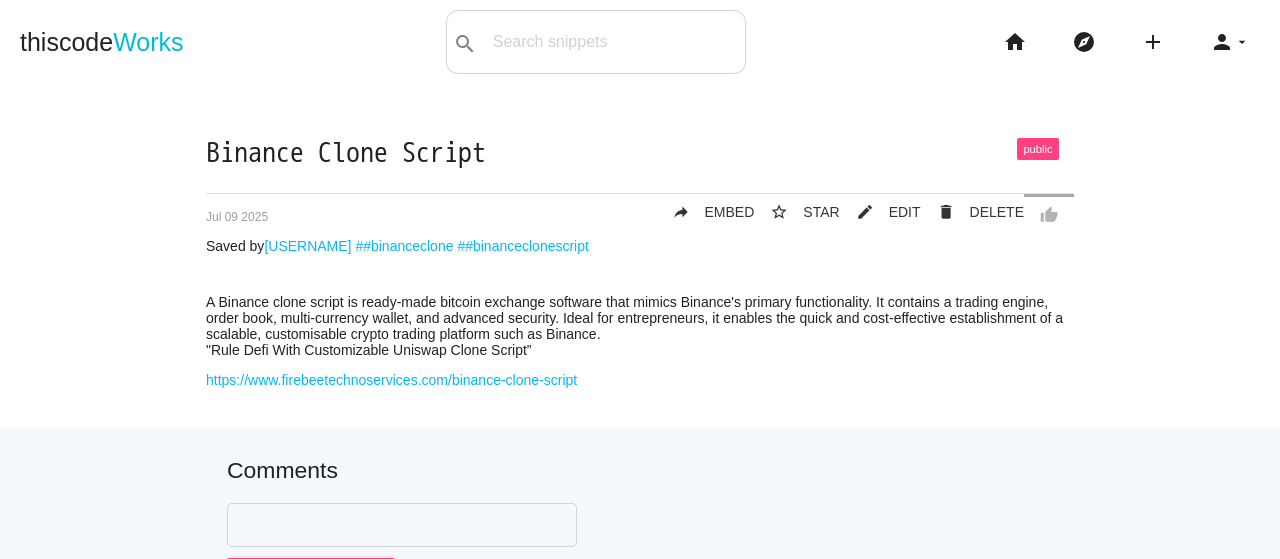 scroll, scrollTop: 0, scrollLeft: 0, axis: both 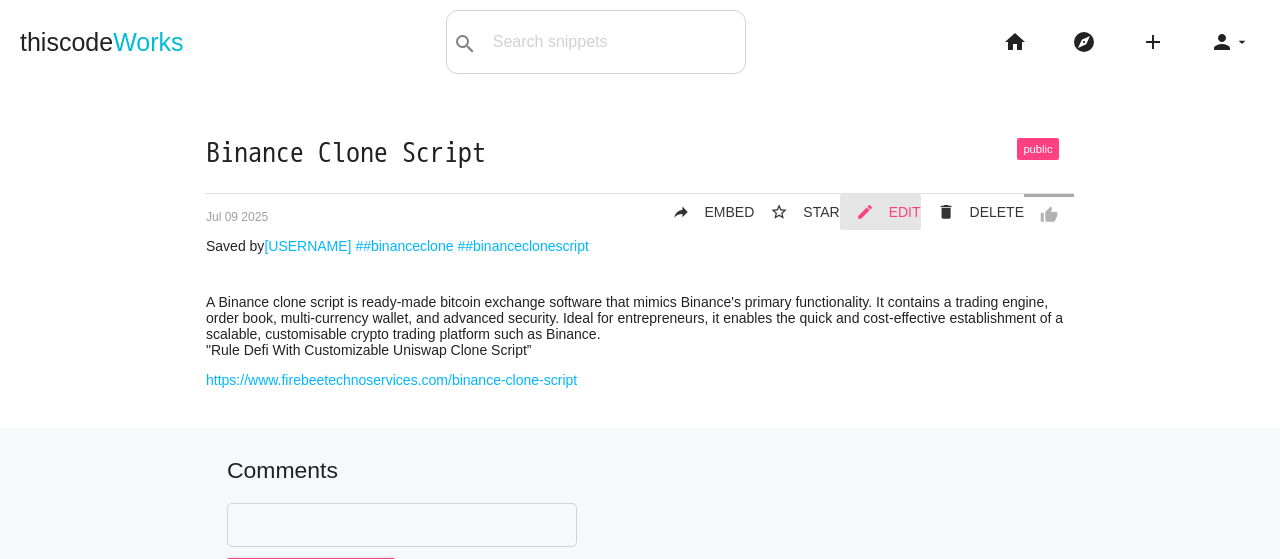 click on "EDIT" at bounding box center [905, 212] 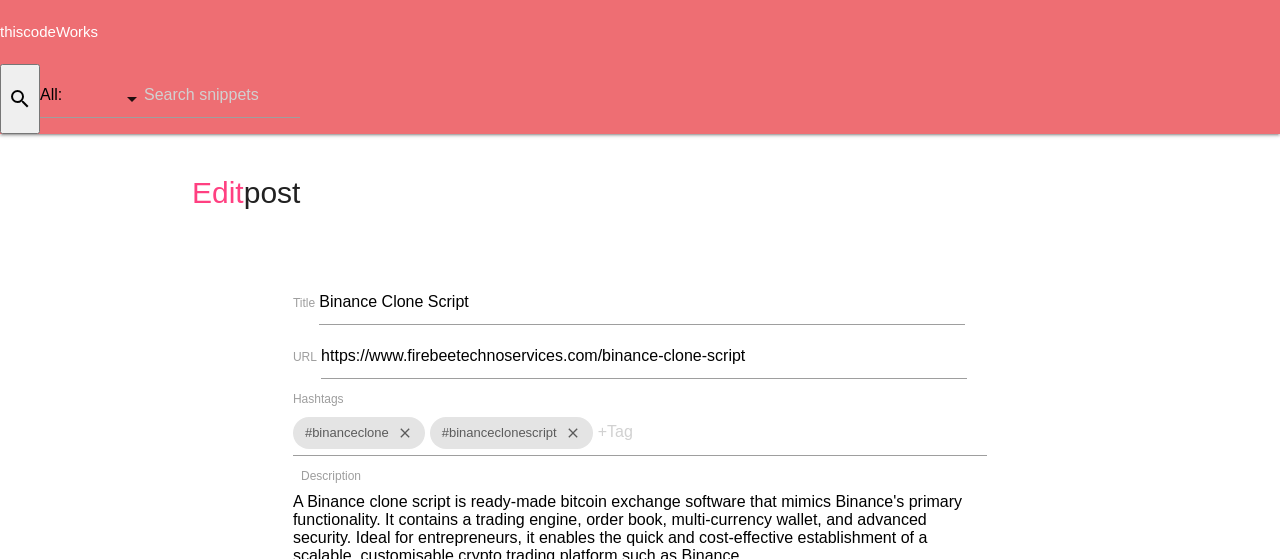 scroll, scrollTop: 0, scrollLeft: 0, axis: both 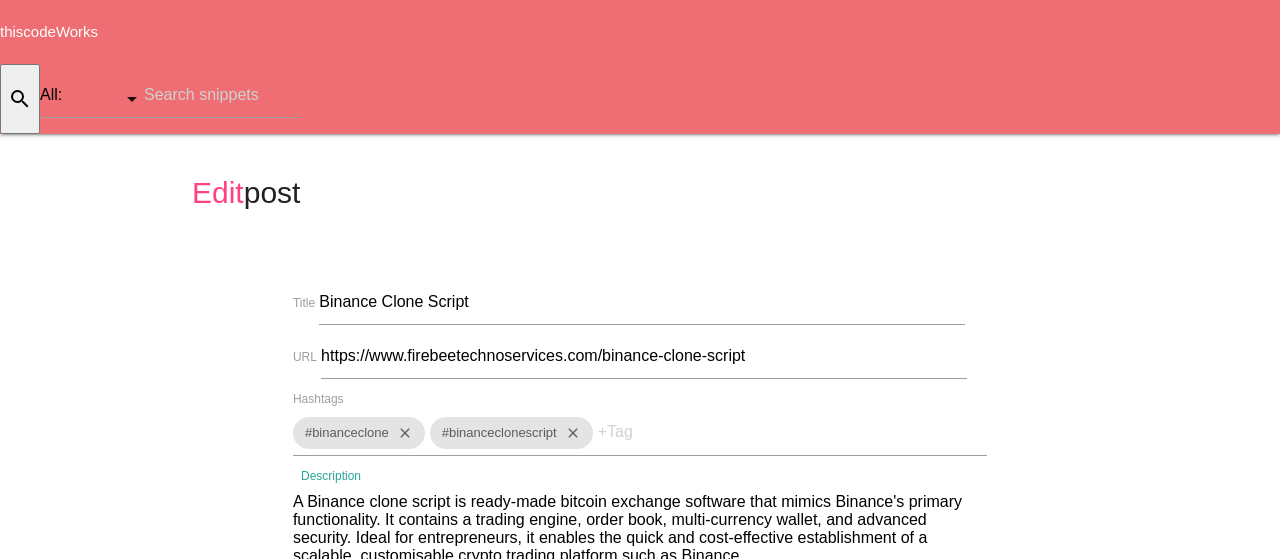 click on "A Binance clone script is ready-made bitcoin exchange software that mimics Binance's primary functionality. It contains a trading engine, order book, multi-currency wallet, and advanced security. Ideal for entrepreneurs, it enables the quick and cost-effective establishment of a scalable, customisable crypto trading platform such as Binance.
"Rule Defi With Customizable Uniswap Clone Script”" at bounding box center [640, 545] 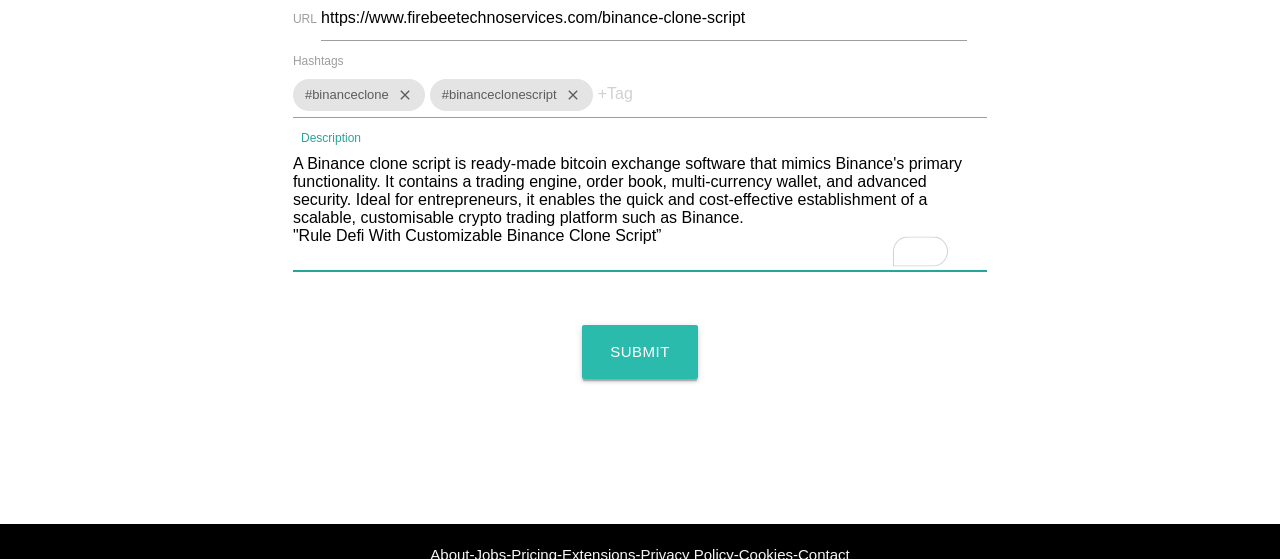 type on "A Binance clone script is ready-made bitcoin exchange software that mimics Binance's primary functionality. It contains a trading engine, order book, multi-currency wallet, and advanced security. Ideal for entrepreneurs, it enables the quick and cost-effective establishment of a scalable, customisable crypto trading platform such as Binance.
"Rule Defi With Customizable Binance Clone Script”" 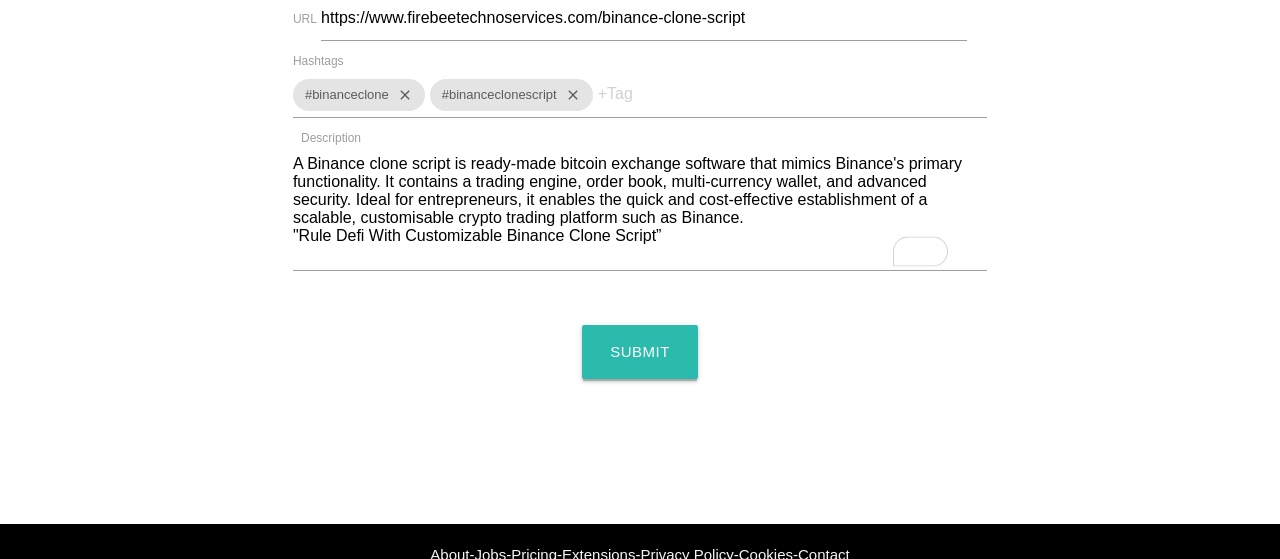 click on "Submit" at bounding box center (640, 352) 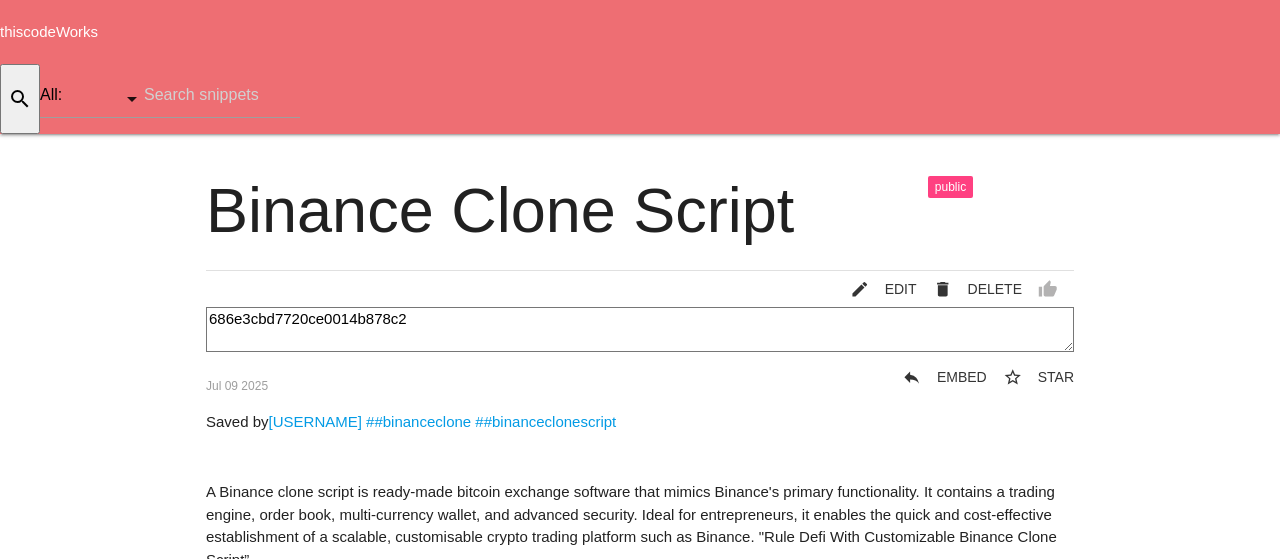 scroll, scrollTop: 0, scrollLeft: 0, axis: both 